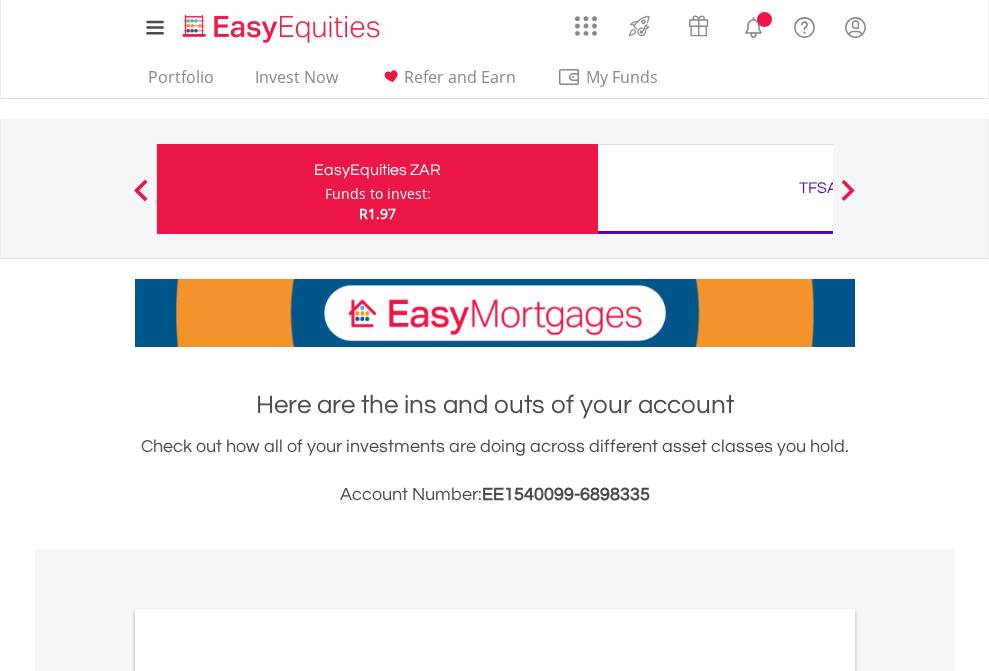 scroll, scrollTop: 0, scrollLeft: 0, axis: both 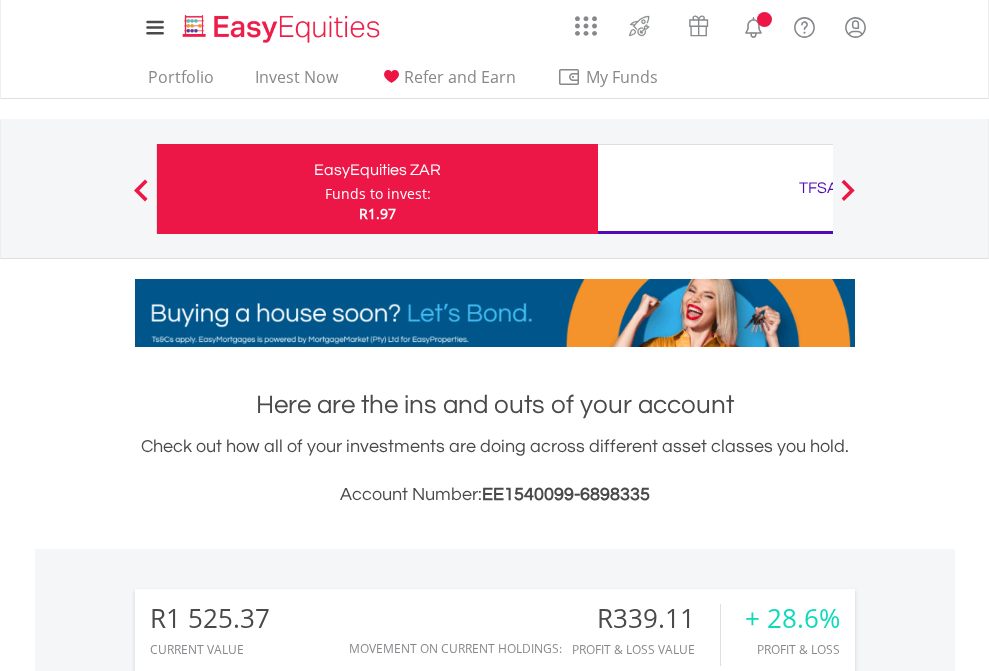 click on "Funds to invest:" at bounding box center [378, 194] 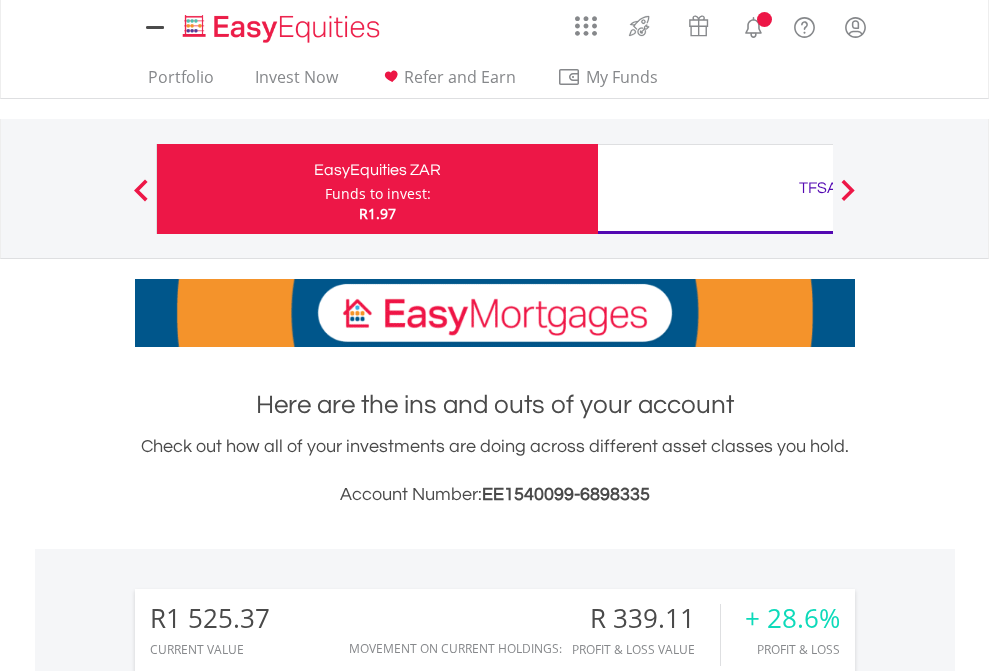 scroll, scrollTop: 0, scrollLeft: 0, axis: both 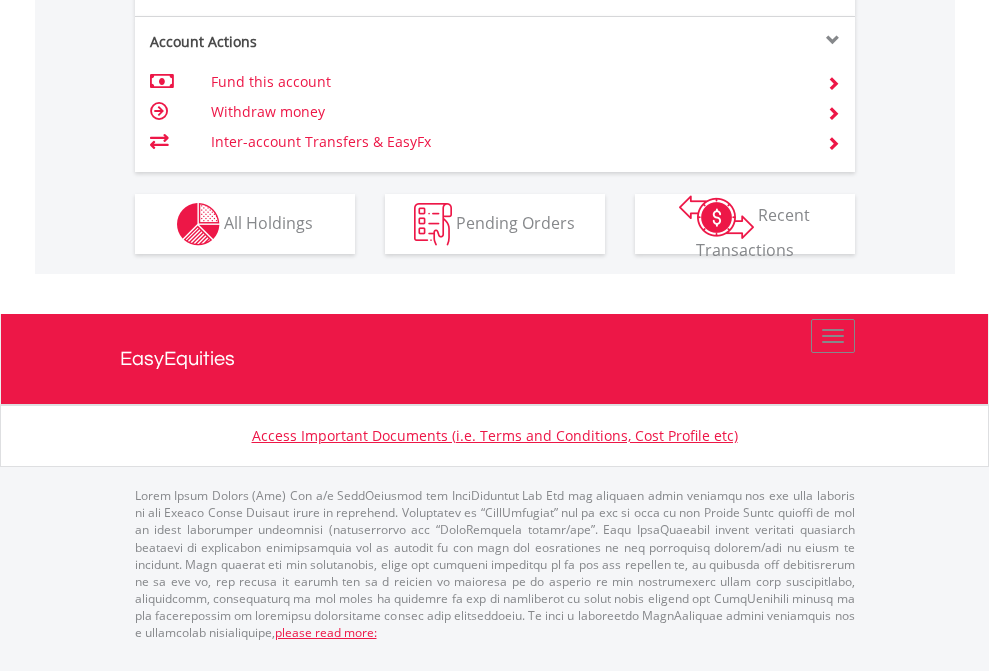 click on "Investment types" at bounding box center (706, -337) 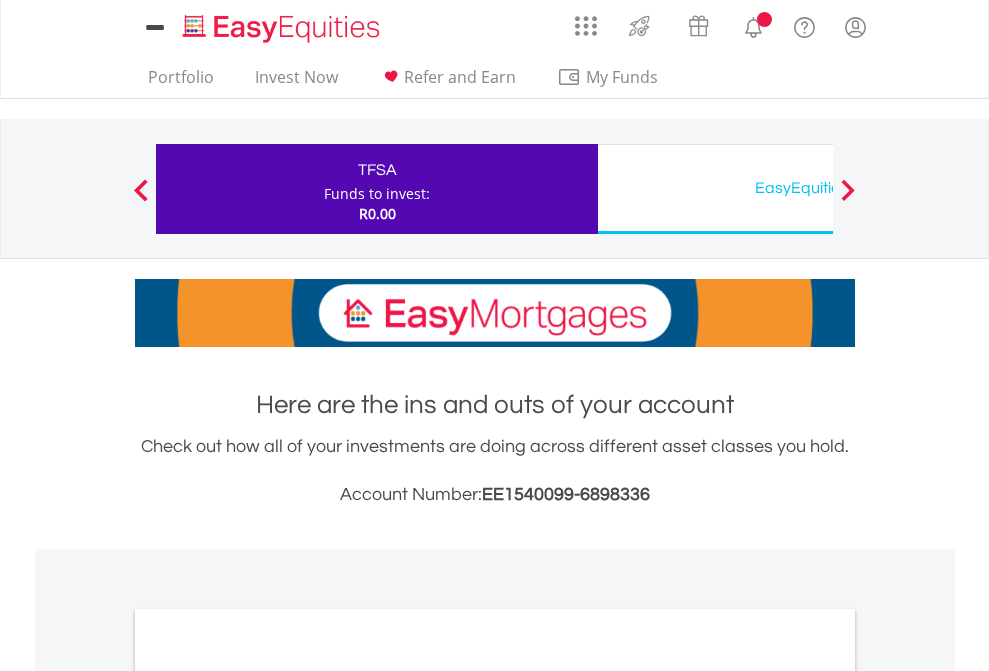 scroll, scrollTop: 0, scrollLeft: 0, axis: both 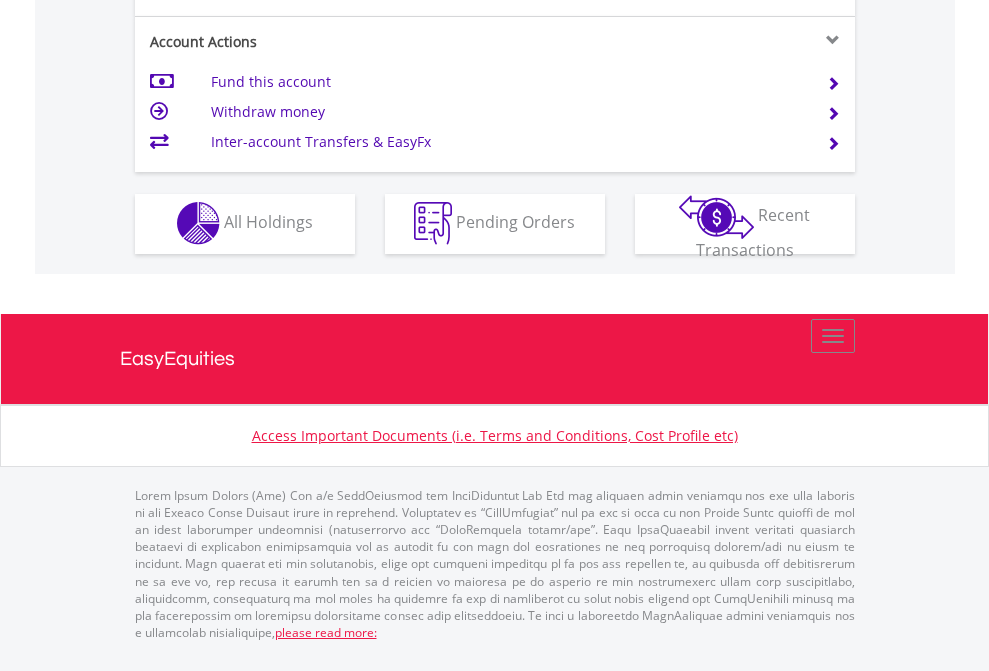click on "Investment types" at bounding box center (706, -353) 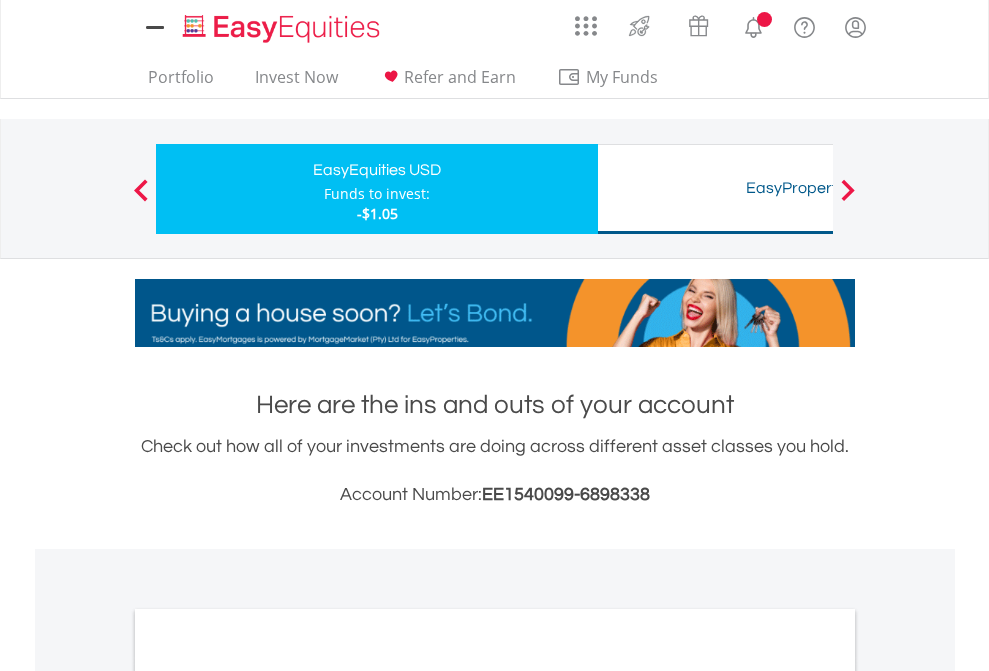 scroll, scrollTop: 0, scrollLeft: 0, axis: both 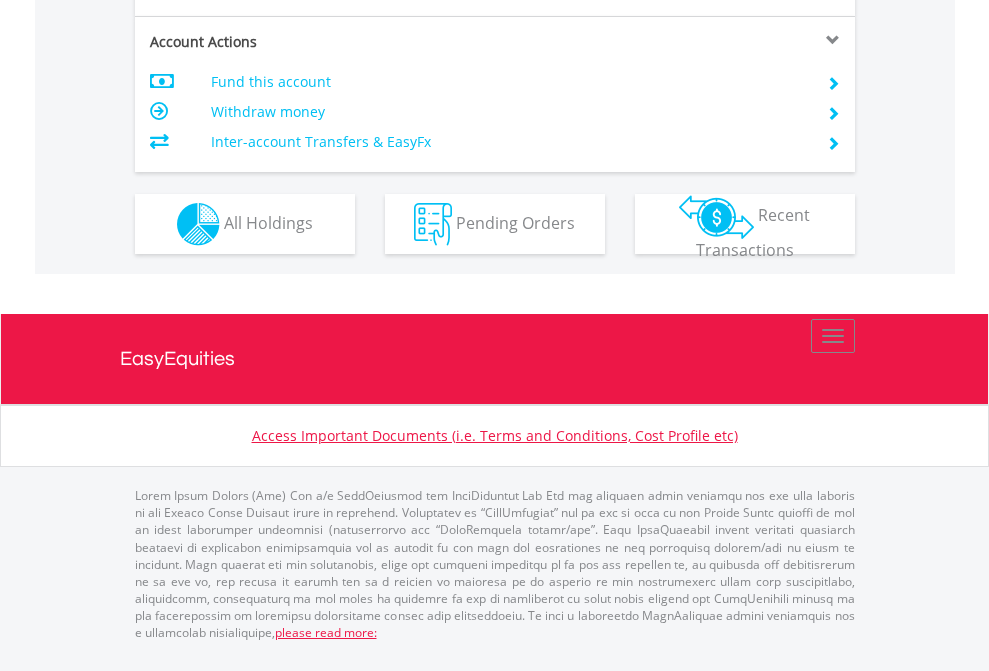 click on "Investment types" at bounding box center (706, -337) 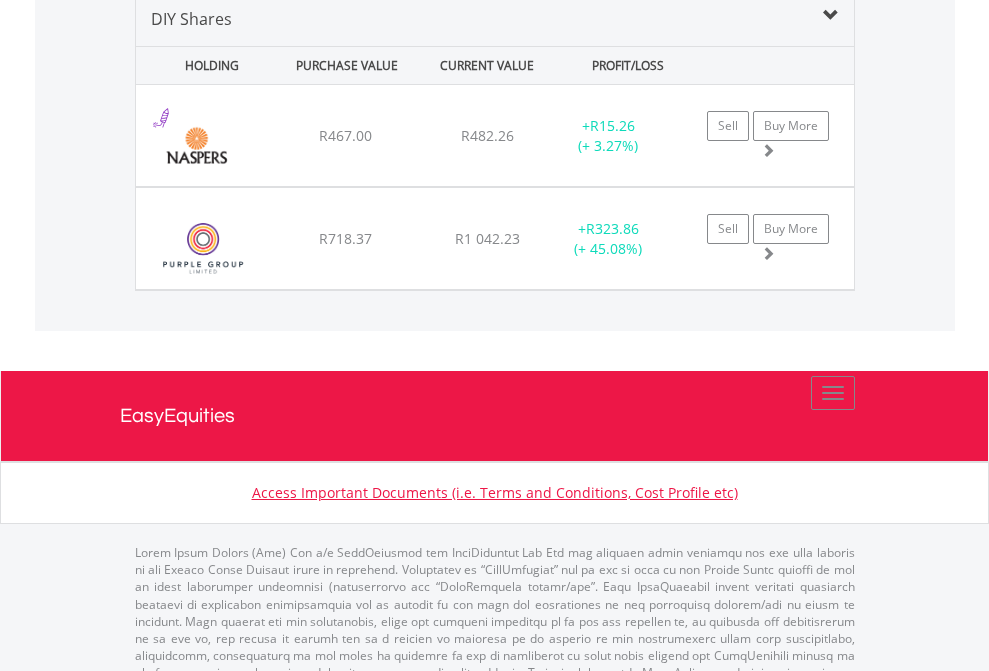 scroll, scrollTop: 1933, scrollLeft: 0, axis: vertical 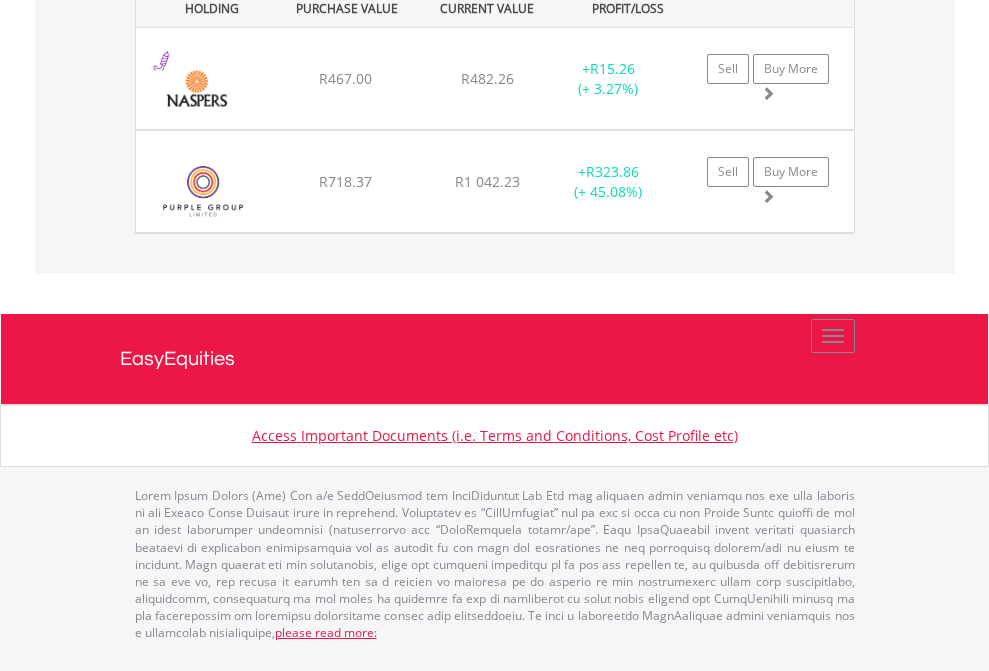 click on "TFSA" at bounding box center [818, -1071] 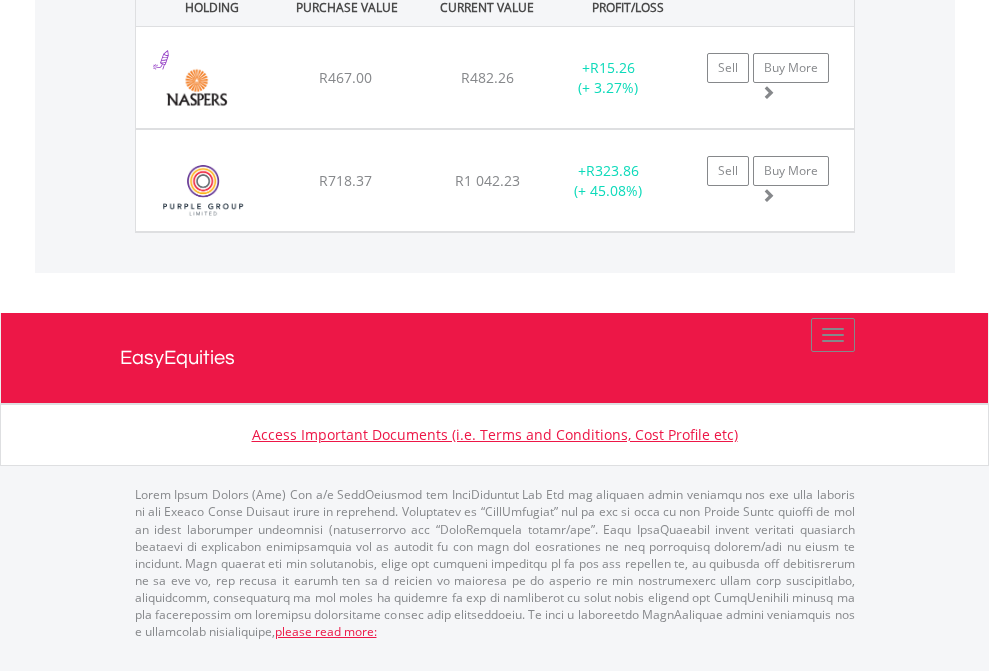 scroll, scrollTop: 144, scrollLeft: 0, axis: vertical 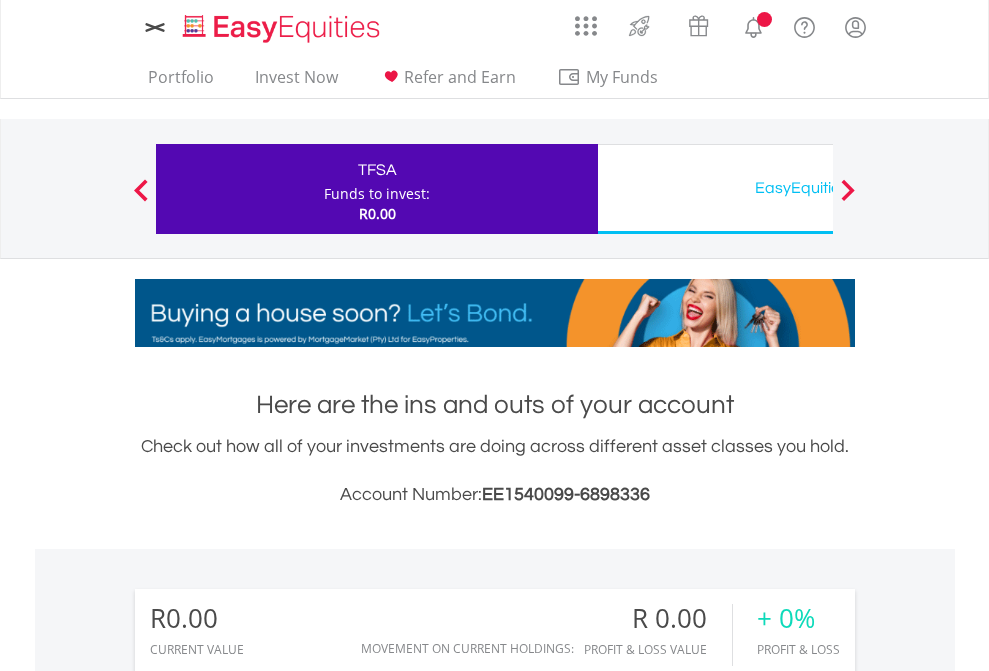 click on "All Holdings" at bounding box center [268, 1442] 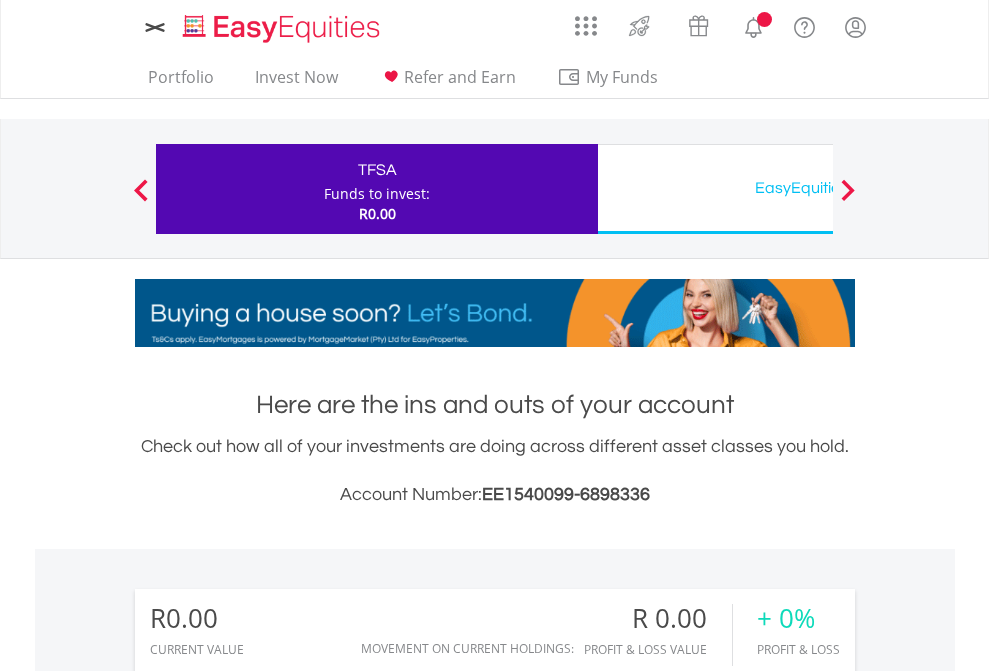scroll, scrollTop: 999808, scrollLeft: 999687, axis: both 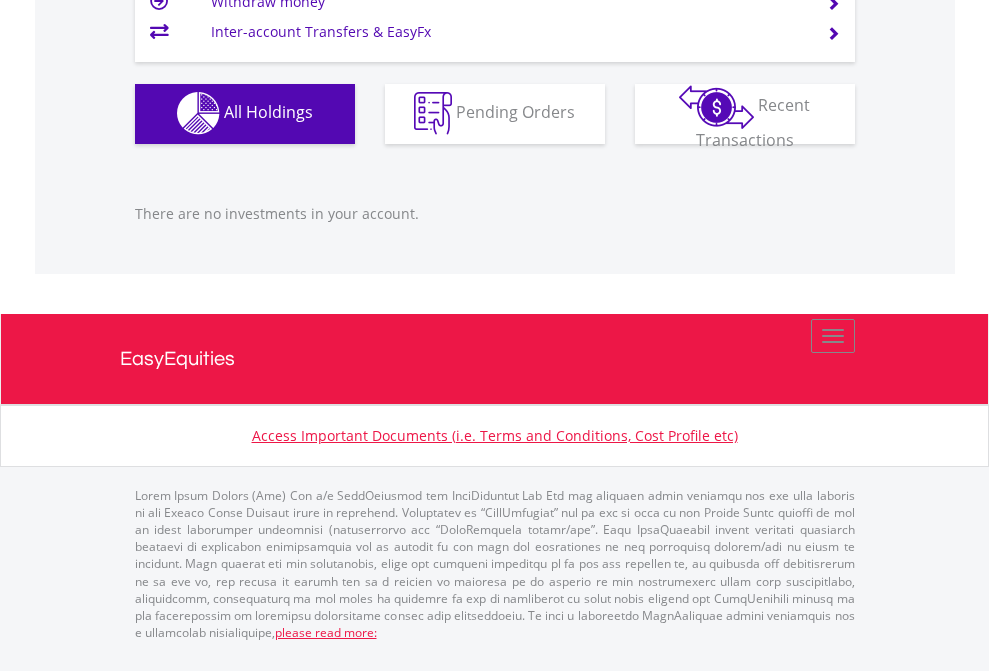 click on "EasyEquities USD" at bounding box center [818, -1142] 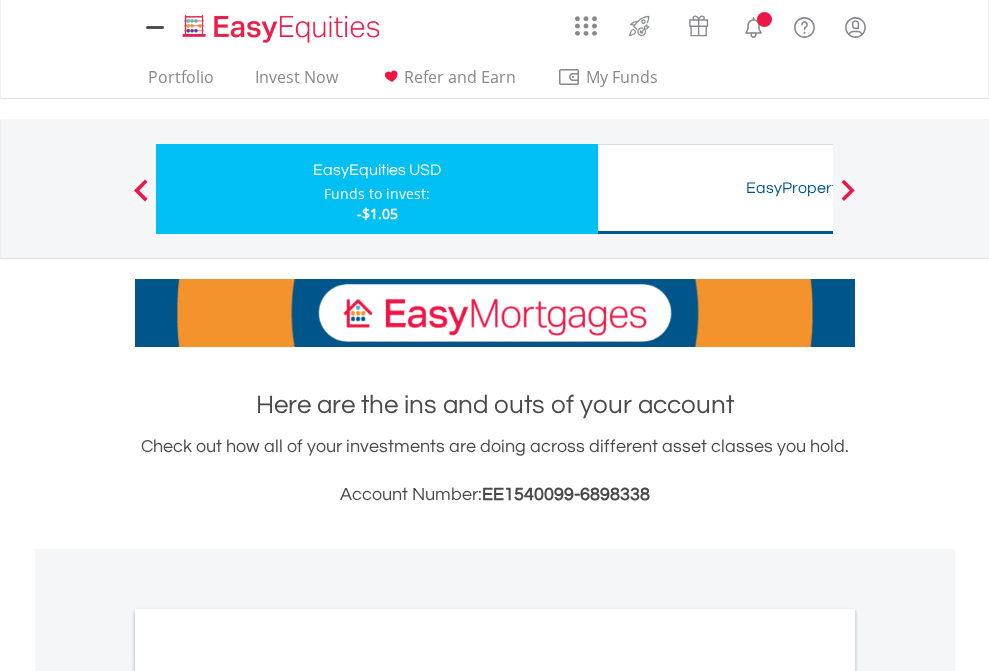 scroll, scrollTop: 0, scrollLeft: 0, axis: both 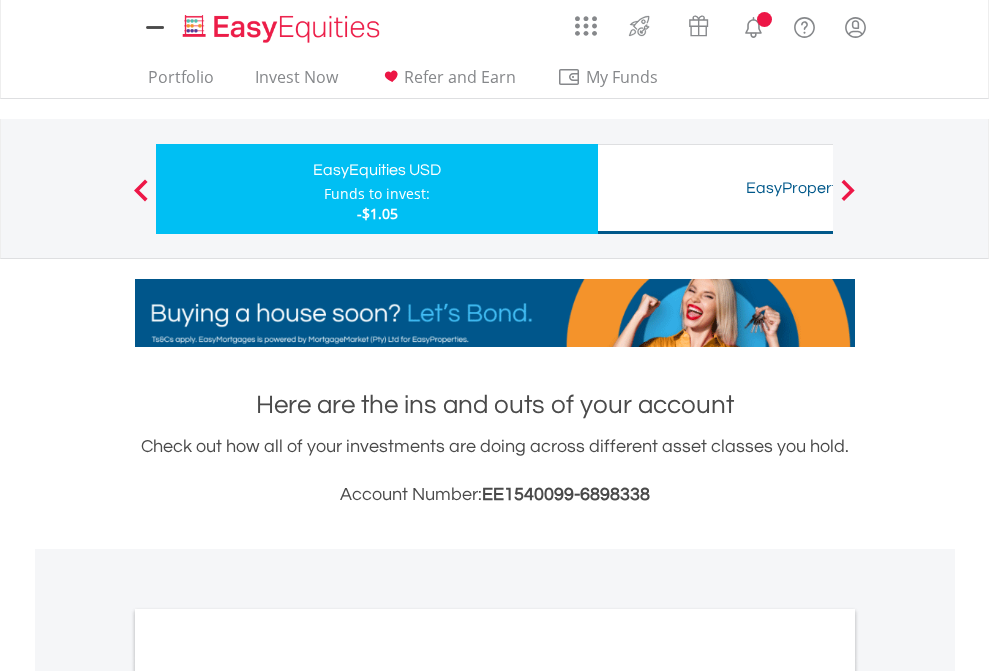 click on "All Holdings" at bounding box center (268, 1096) 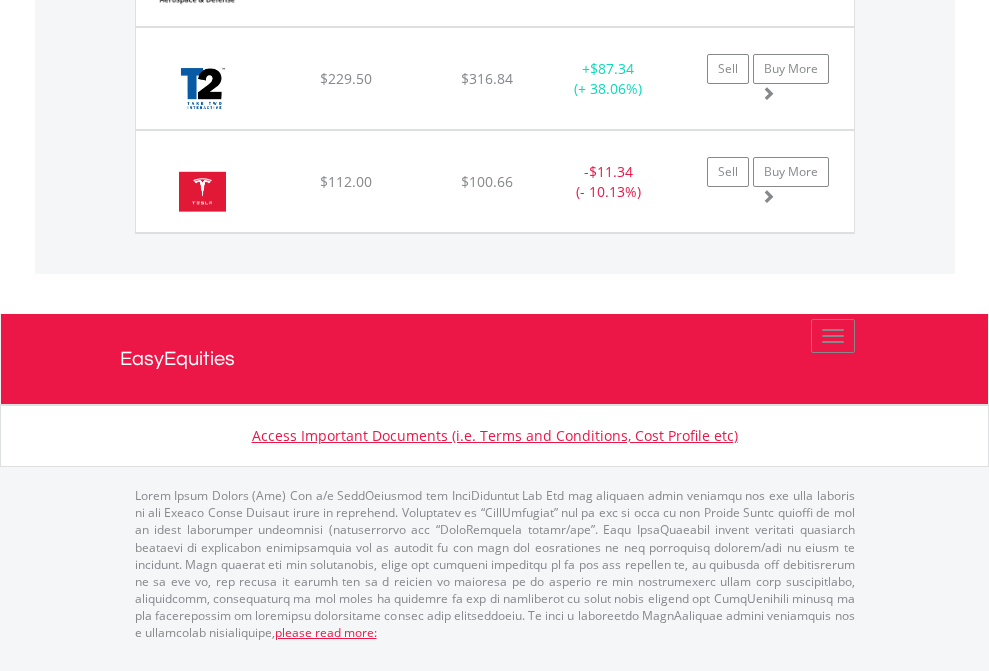 scroll, scrollTop: 2265, scrollLeft: 0, axis: vertical 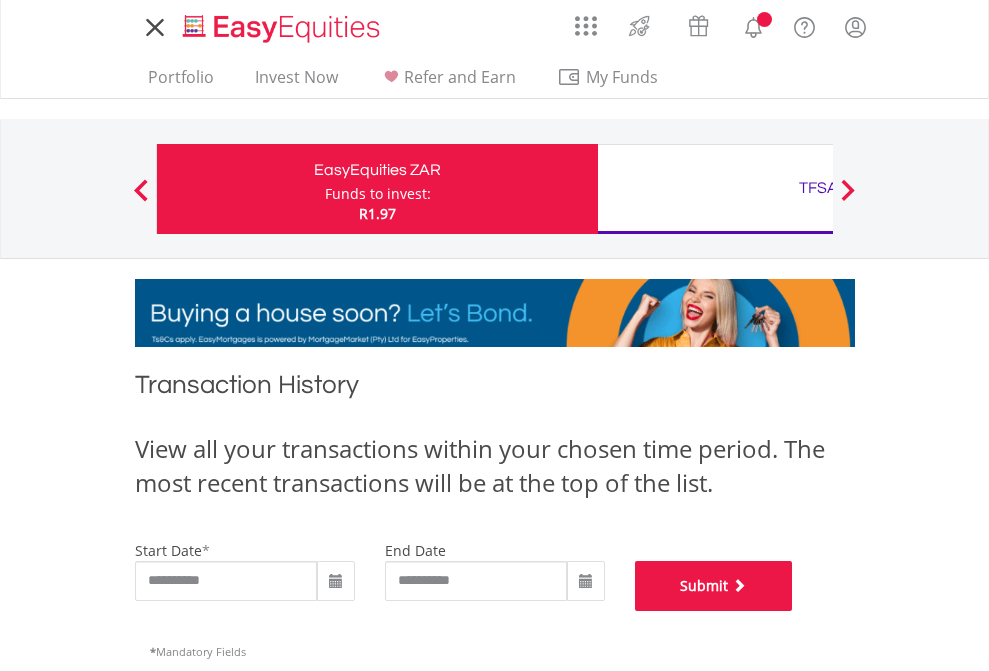click on "Submit" at bounding box center [714, 586] 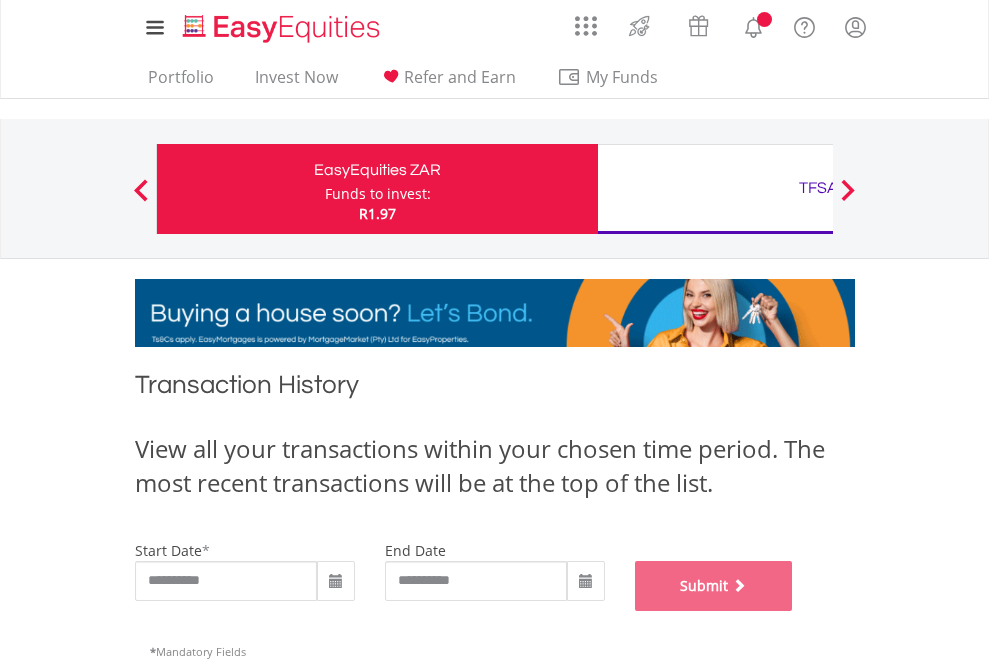 scroll, scrollTop: 811, scrollLeft: 0, axis: vertical 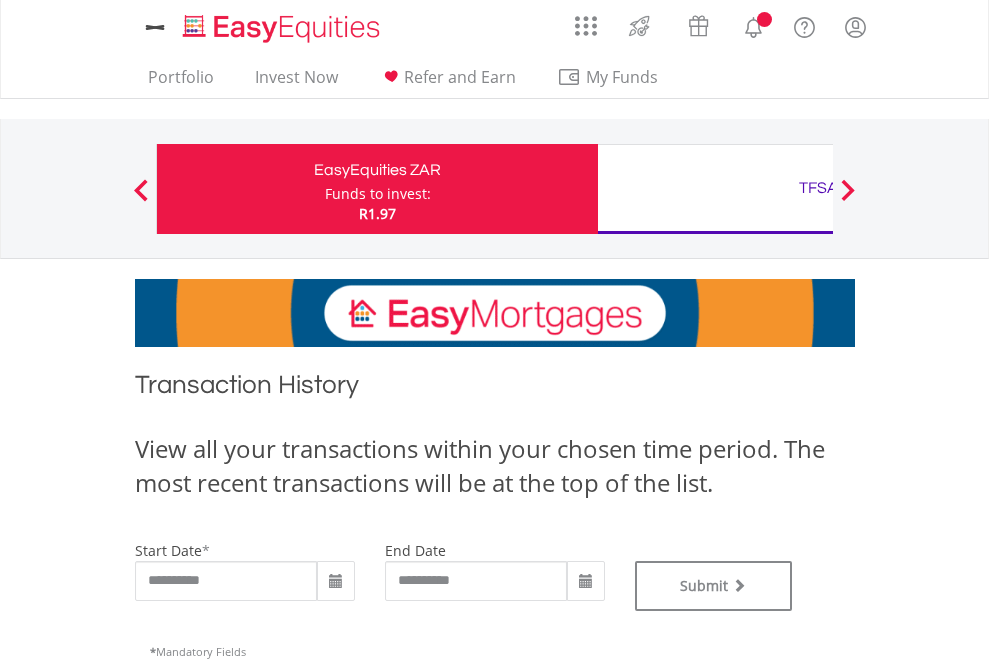 click on "TFSA" at bounding box center [818, 188] 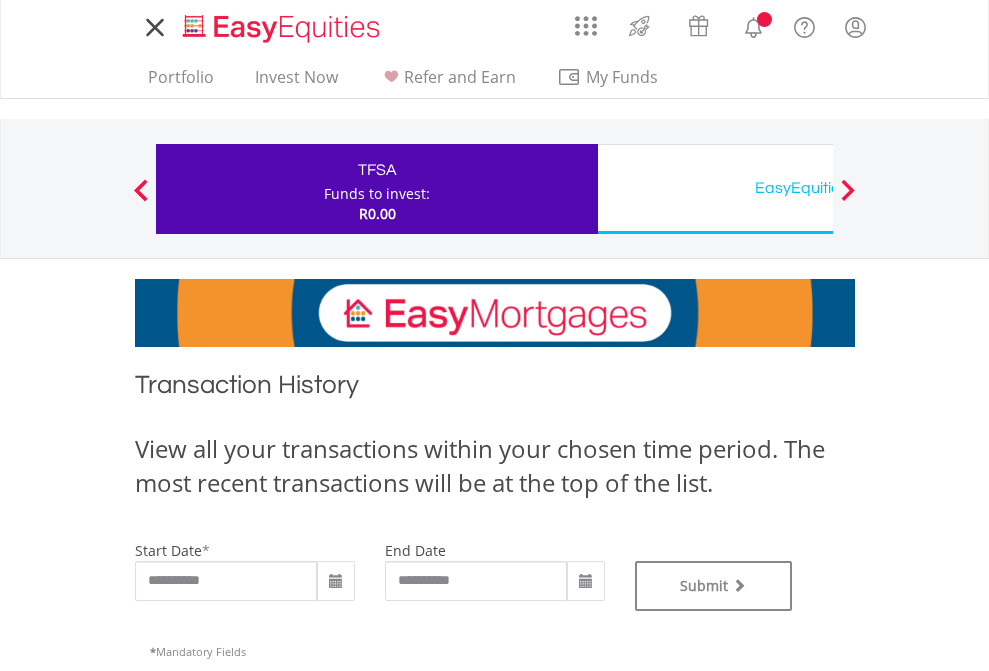 type on "**********" 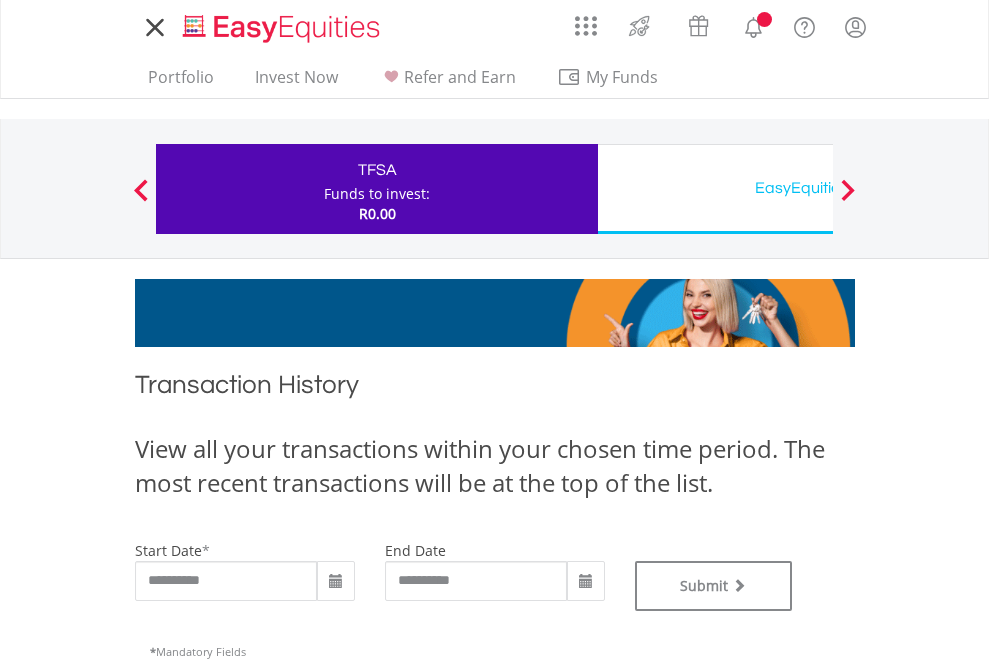 scroll, scrollTop: 0, scrollLeft: 0, axis: both 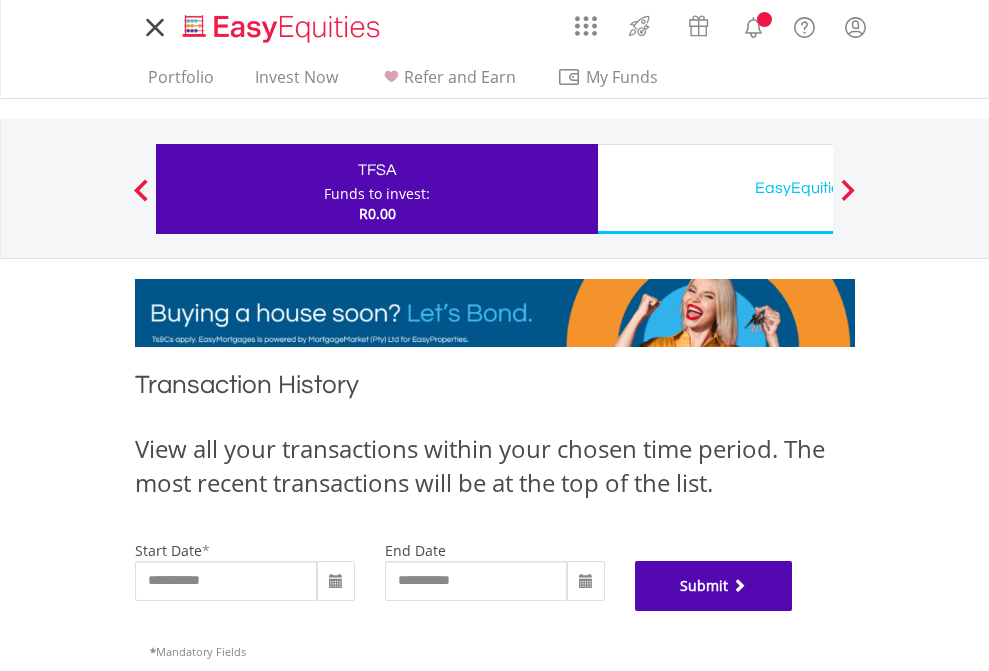 click on "Submit" at bounding box center (714, 586) 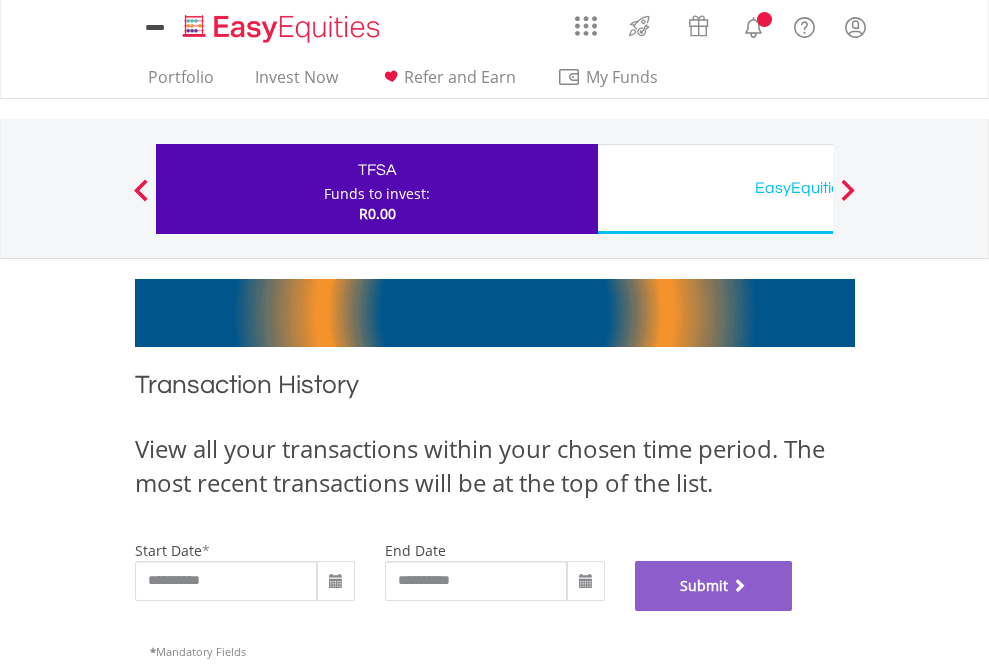 scroll, scrollTop: 811, scrollLeft: 0, axis: vertical 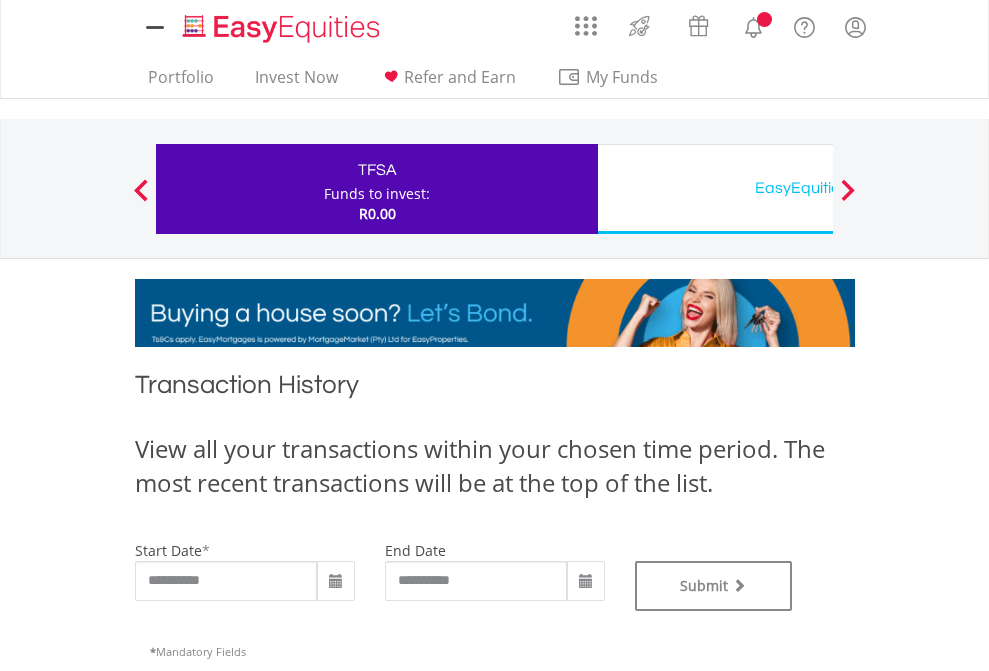 click on "EasyEquities USD" at bounding box center [818, 188] 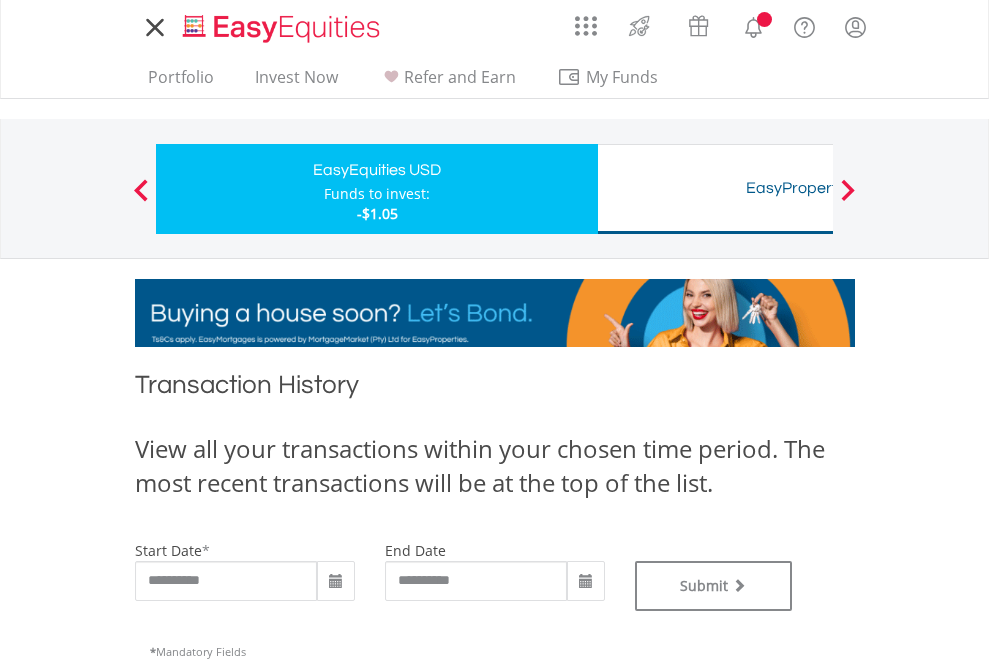 scroll, scrollTop: 0, scrollLeft: 0, axis: both 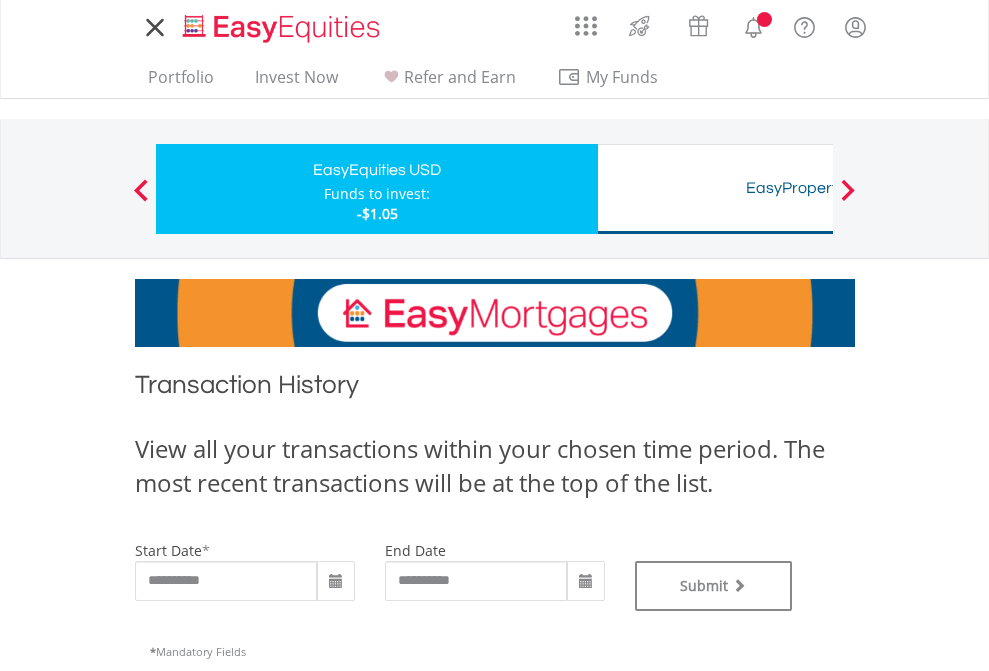 type on "**********" 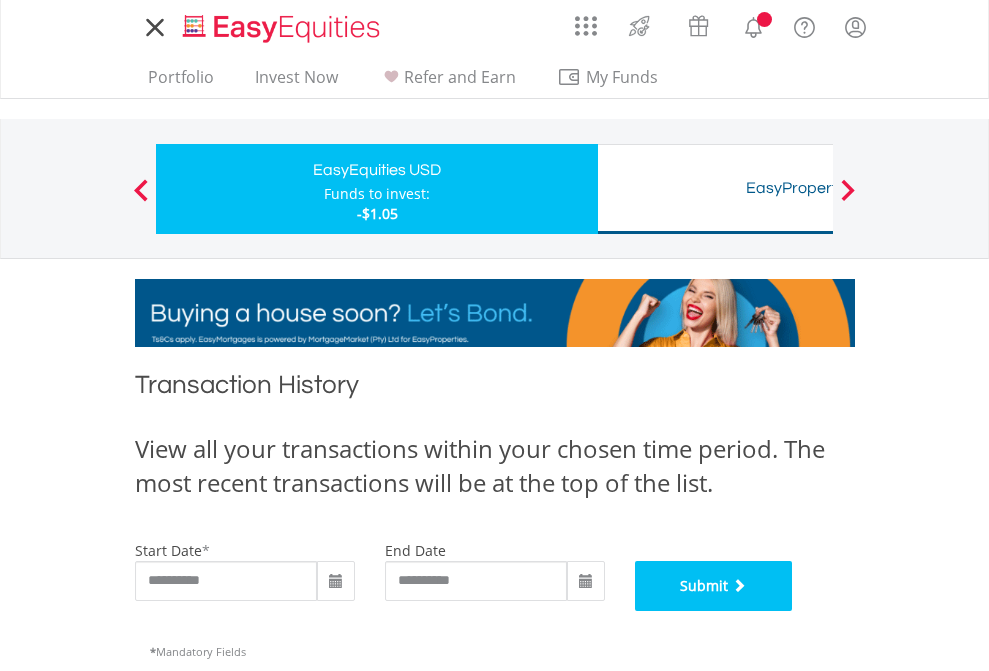 click on "Submit" at bounding box center (714, 586) 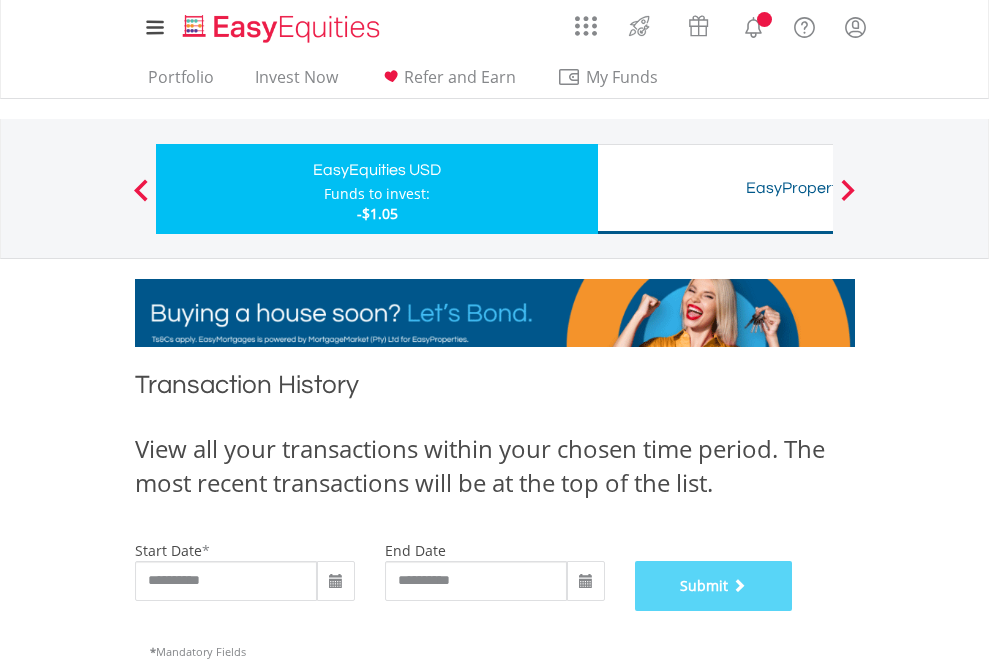 scroll, scrollTop: 811, scrollLeft: 0, axis: vertical 